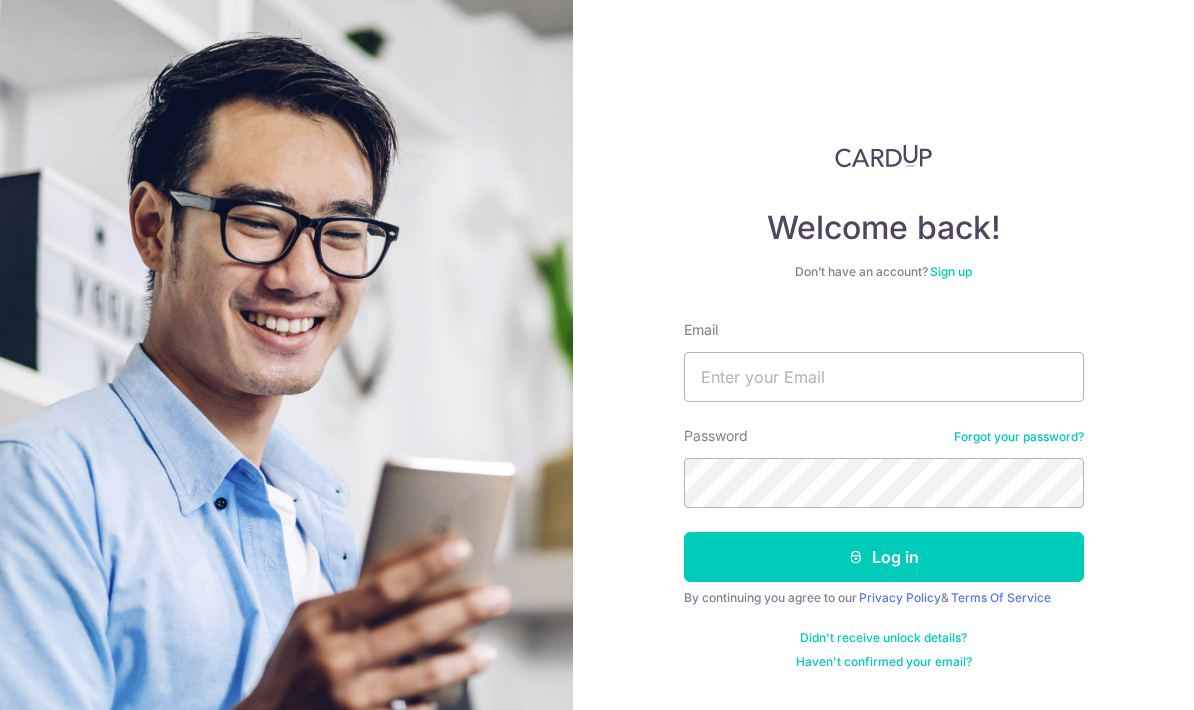 scroll, scrollTop: 0, scrollLeft: 0, axis: both 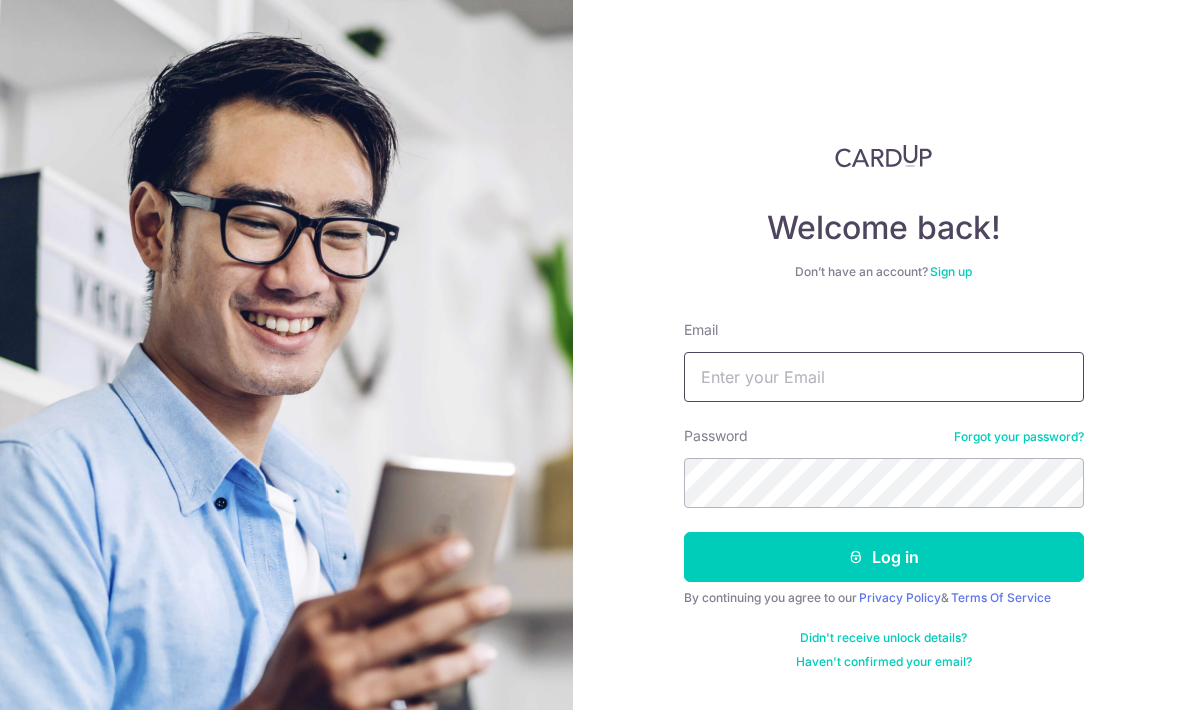 click on "Email" at bounding box center (884, 377) 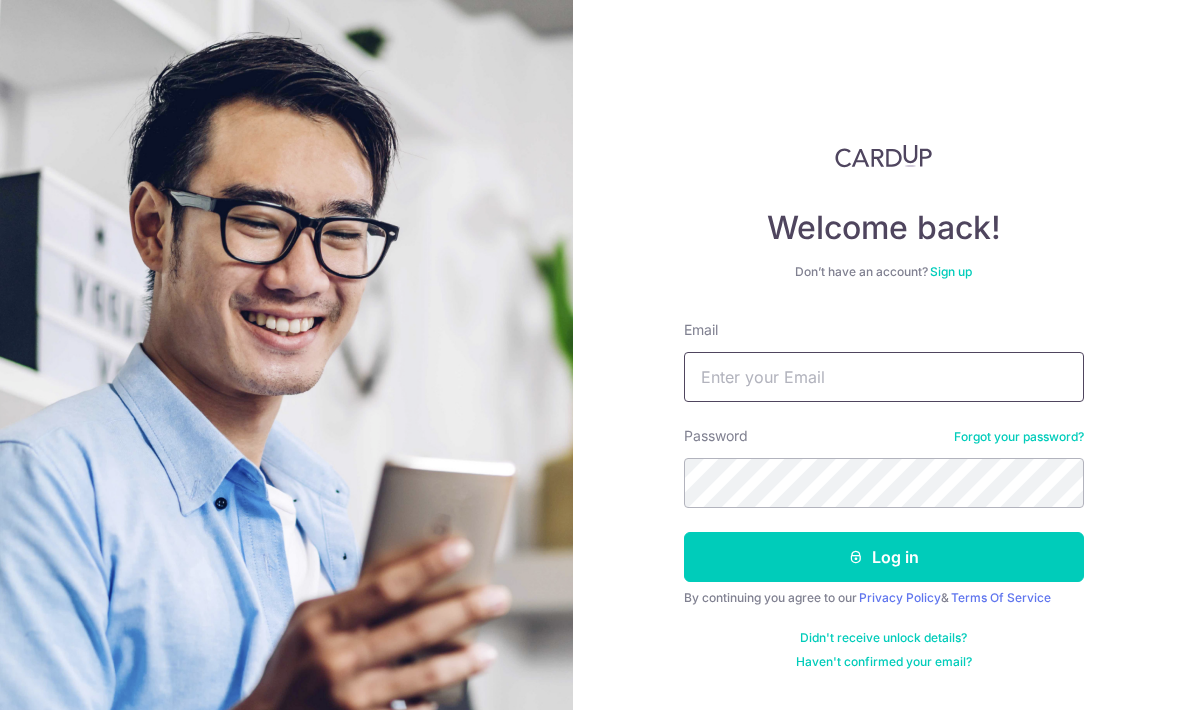type on "[EMAIL]" 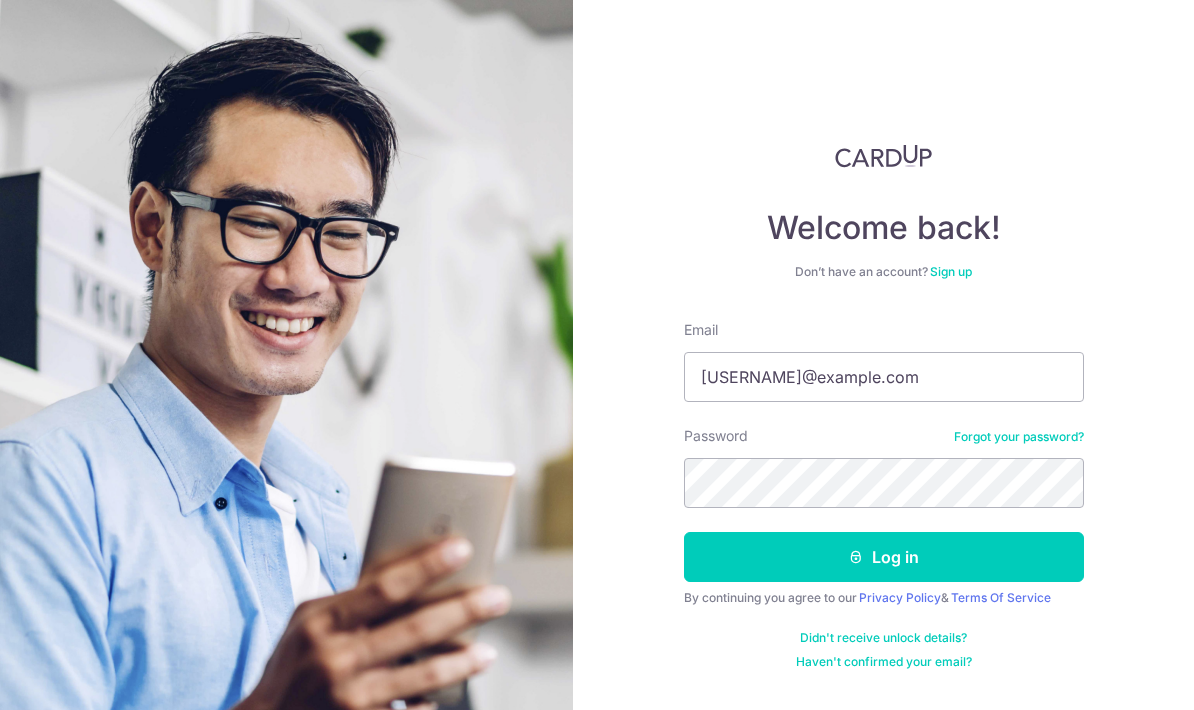 click on "Log in" at bounding box center [884, 557] 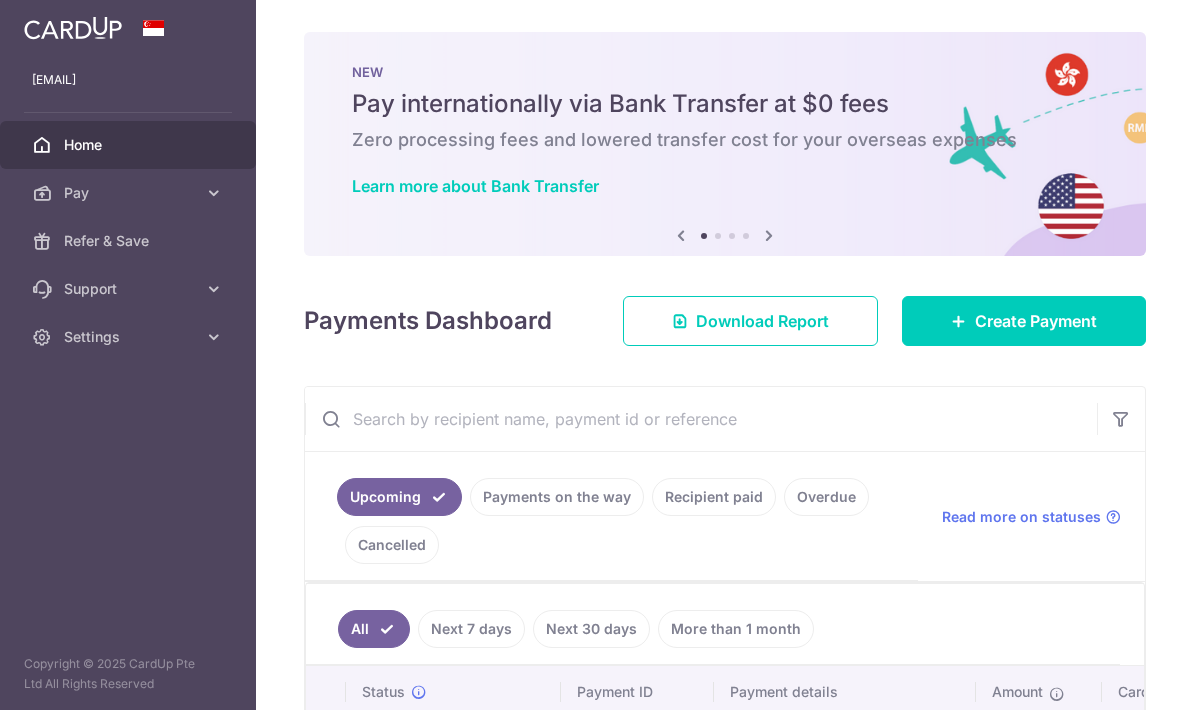 scroll, scrollTop: 0, scrollLeft: 0, axis: both 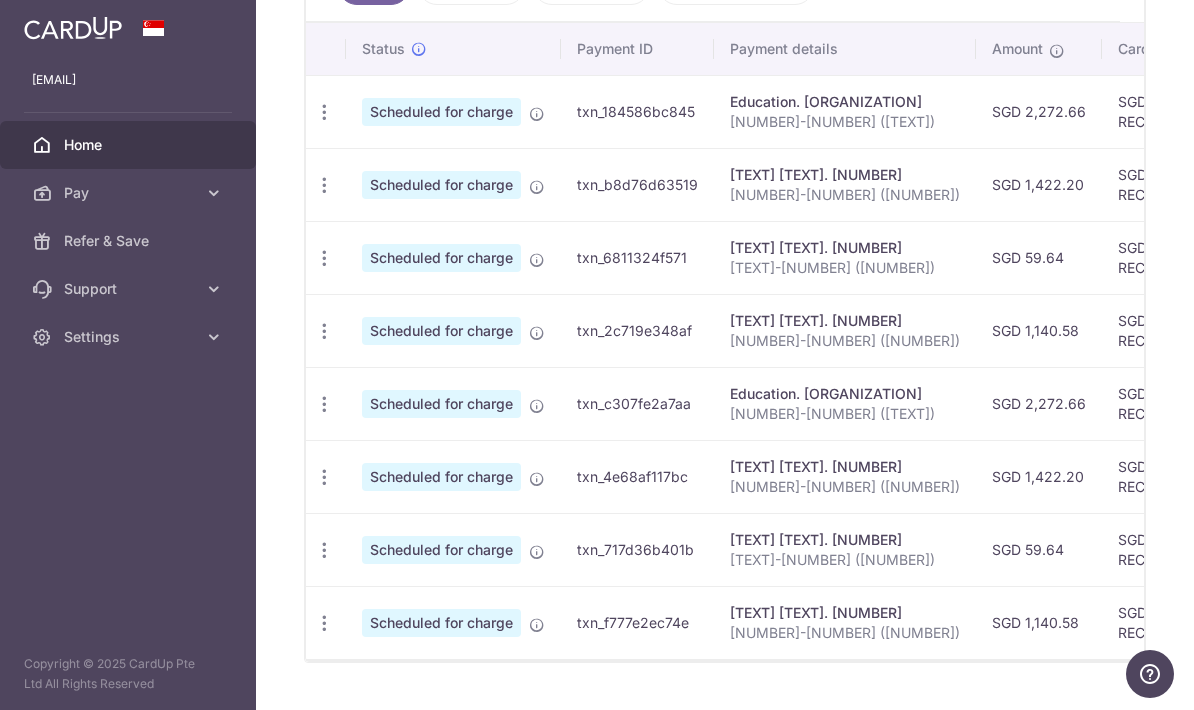 click at bounding box center [324, 112] 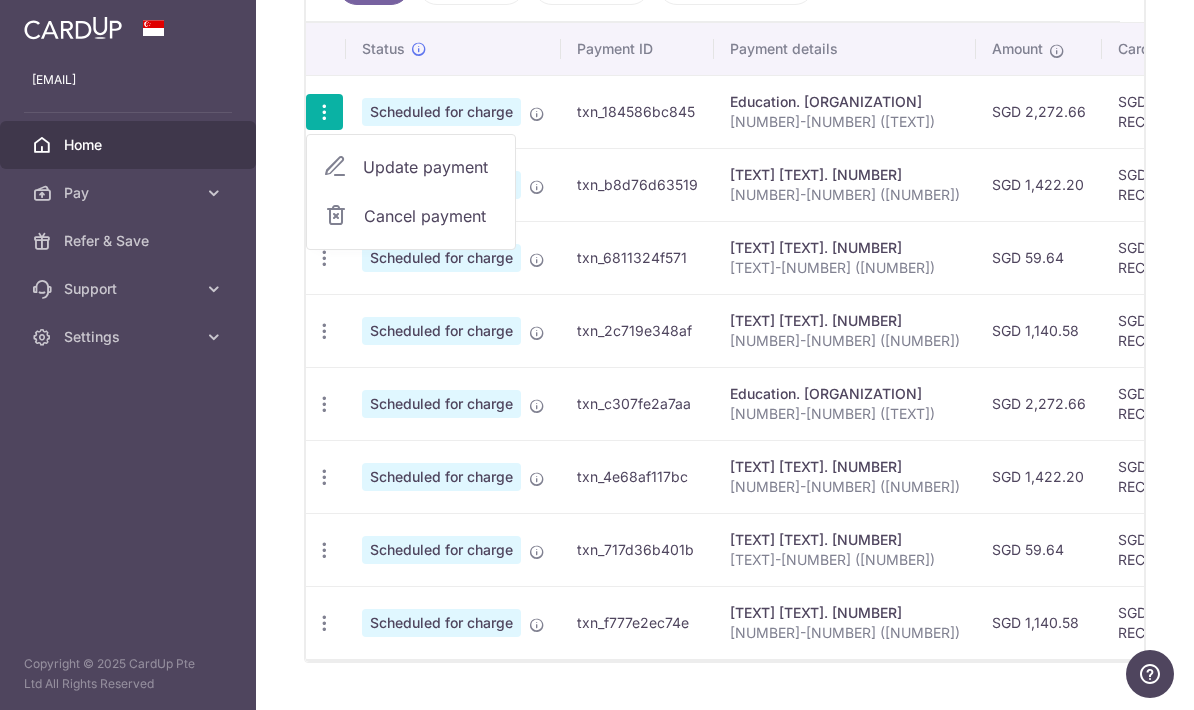 click on "Cancel payment" at bounding box center (431, 216) 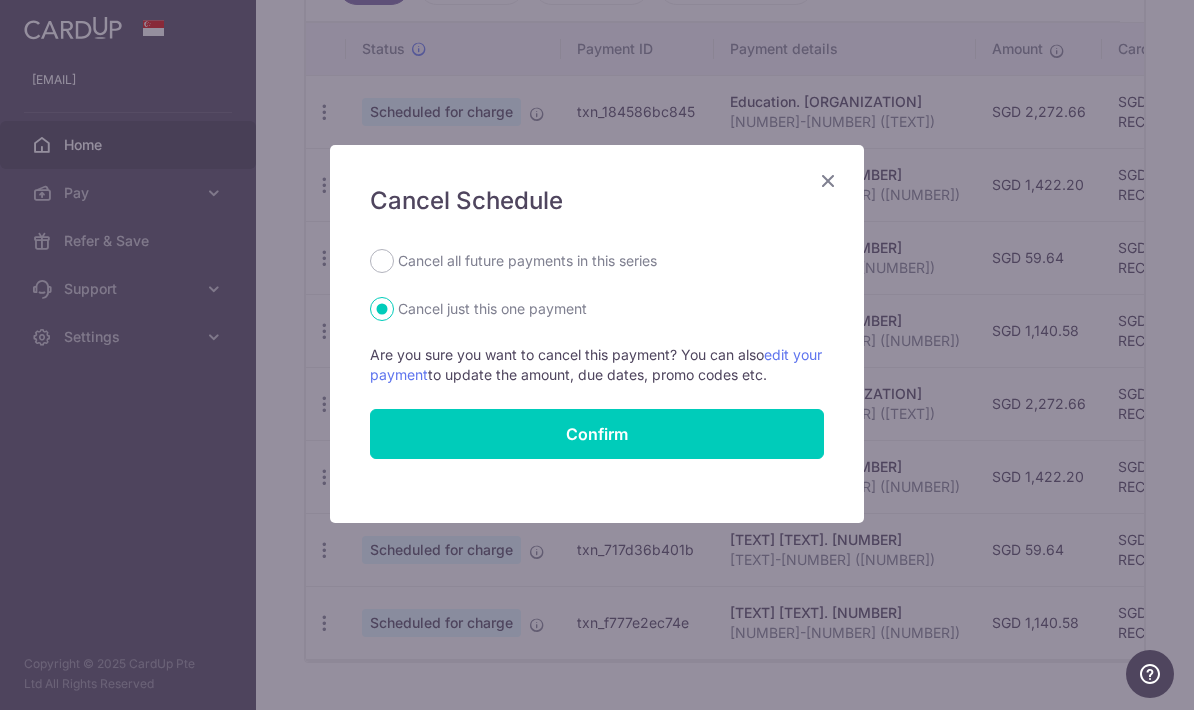 click on "Confirm" at bounding box center [597, 434] 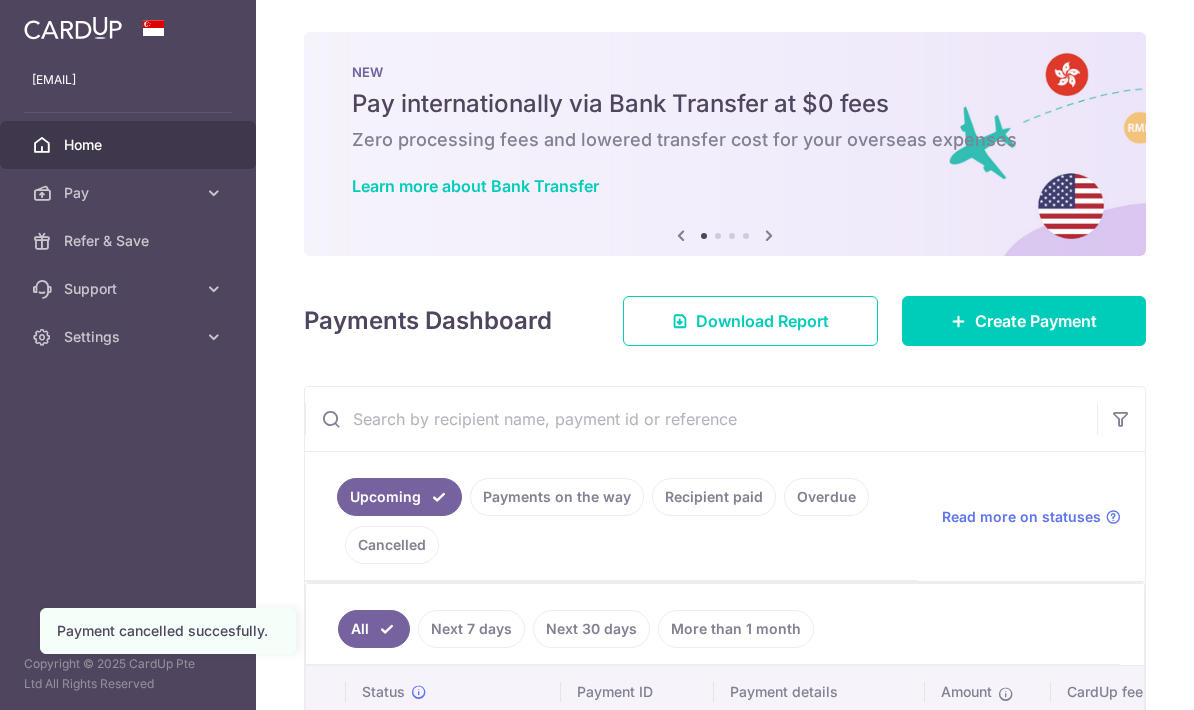 scroll, scrollTop: 0, scrollLeft: 0, axis: both 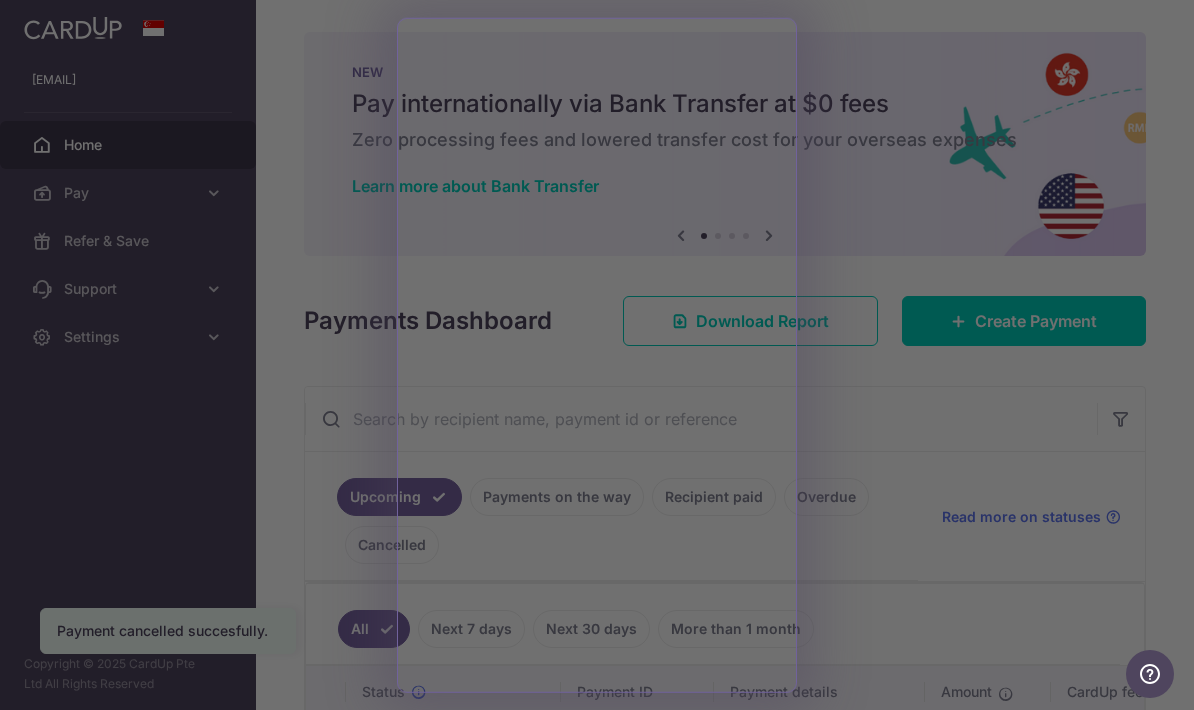 click at bounding box center [603, 358] 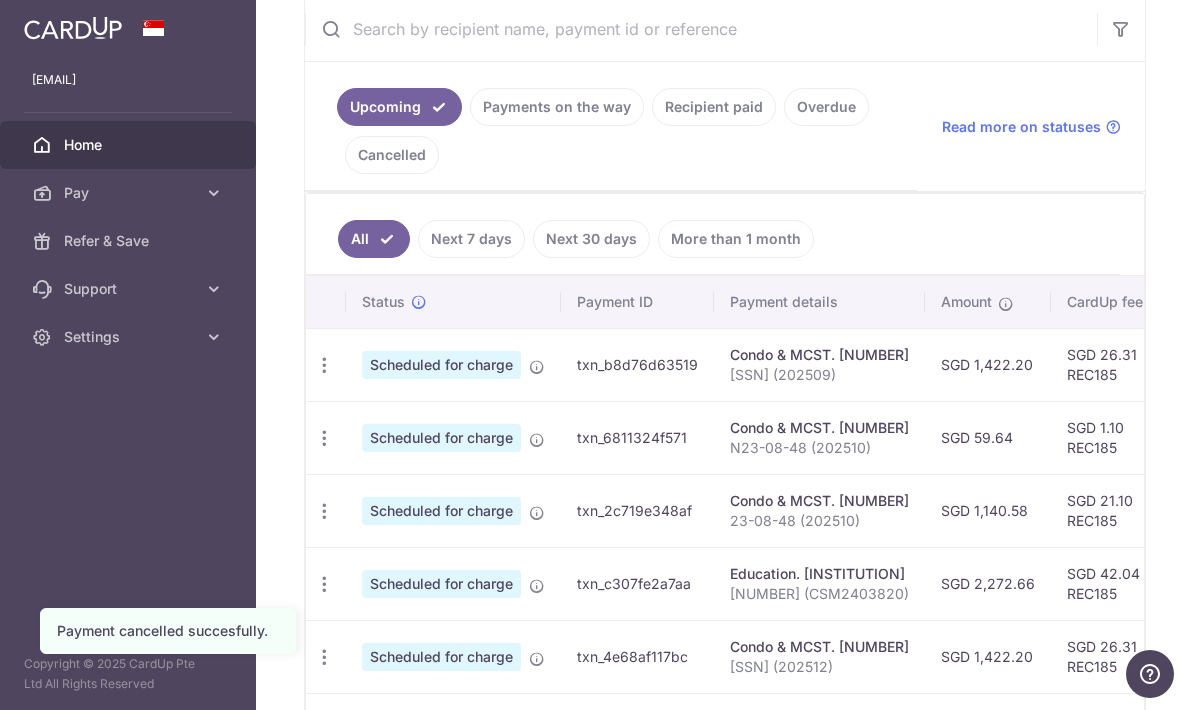 scroll, scrollTop: 427, scrollLeft: 0, axis: vertical 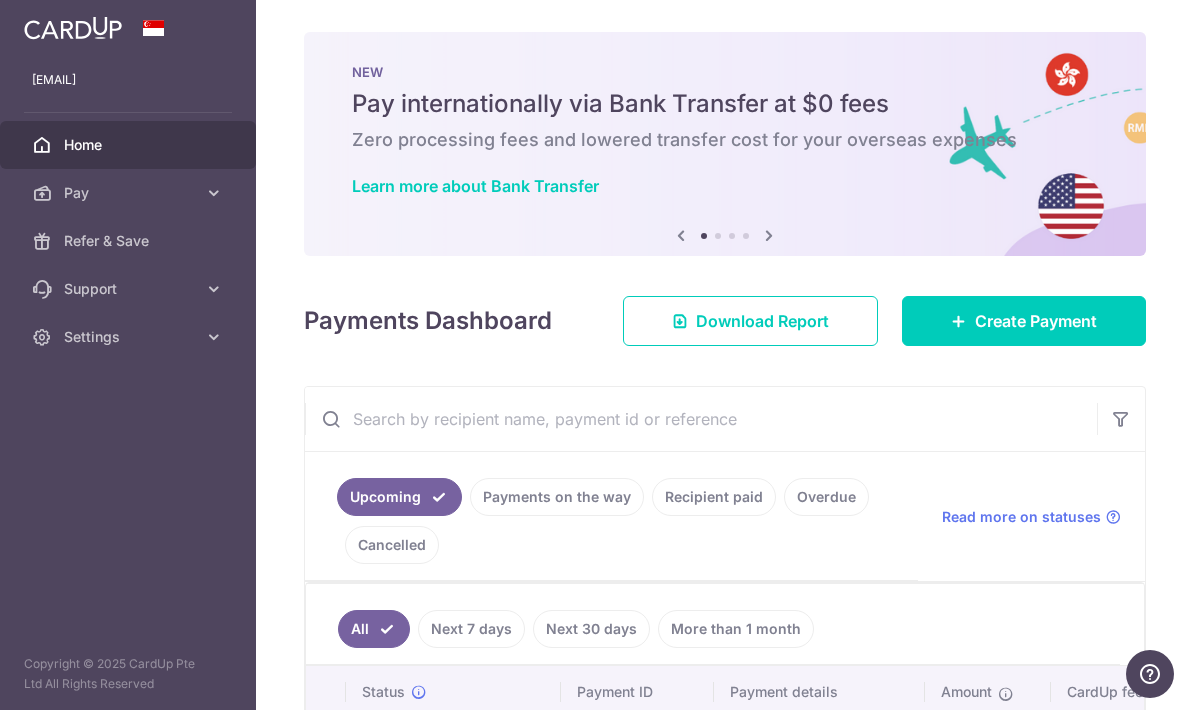 click on "Create Payment" at bounding box center [1024, 321] 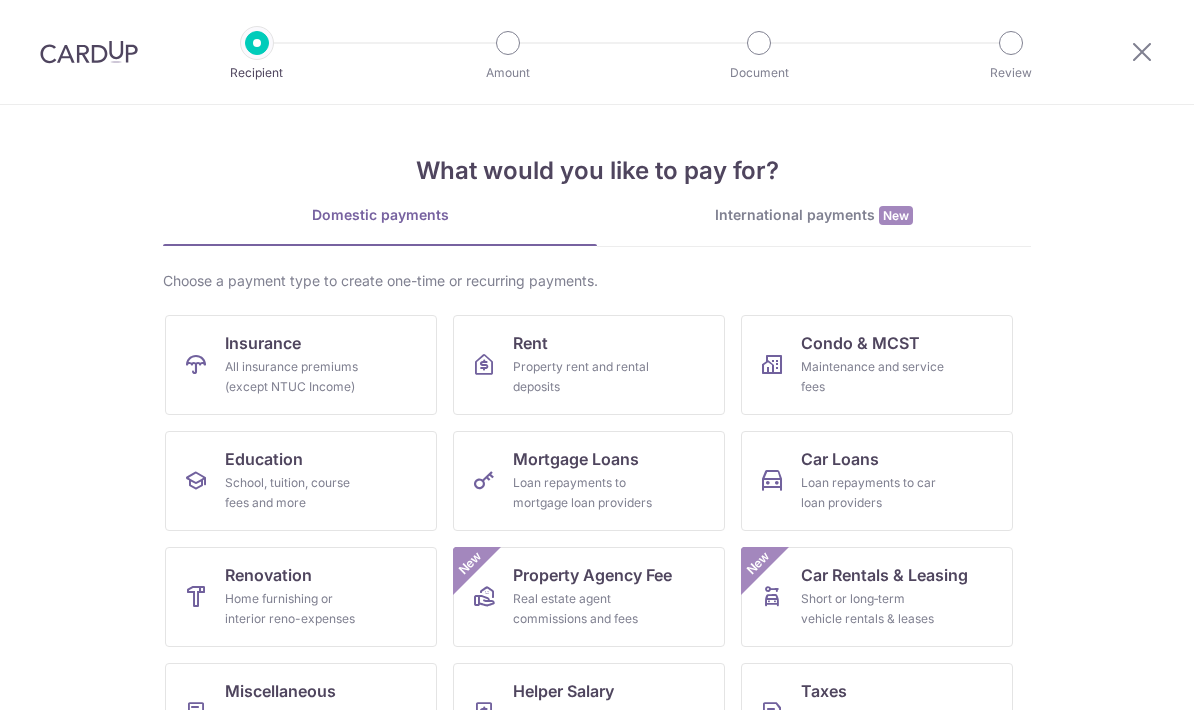 scroll, scrollTop: 0, scrollLeft: 0, axis: both 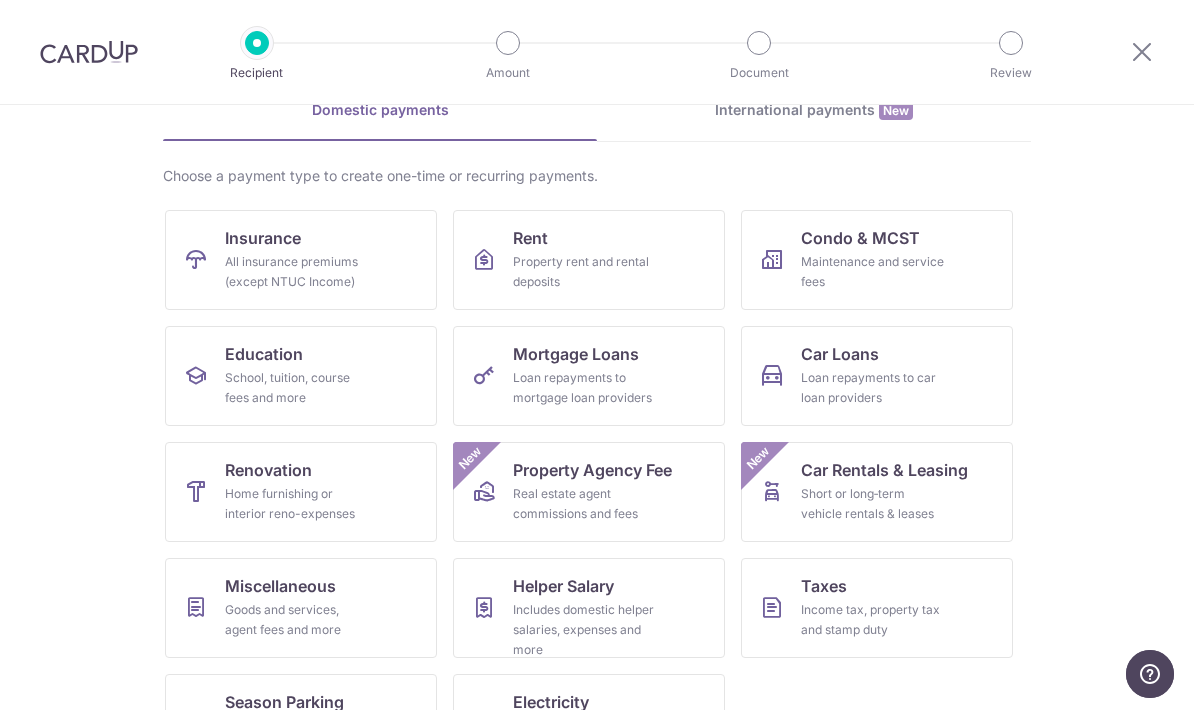 click on "Insurance All insurance premiums (except NTUC Income)" at bounding box center (301, 260) 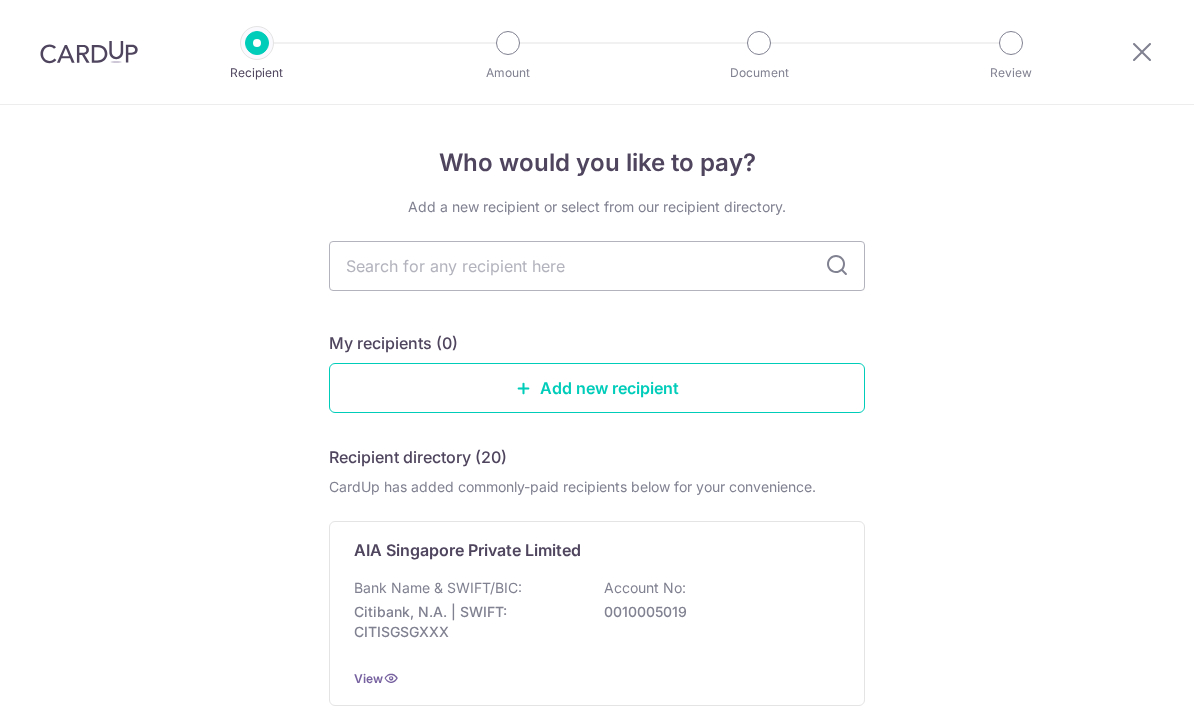 scroll, scrollTop: 0, scrollLeft: 0, axis: both 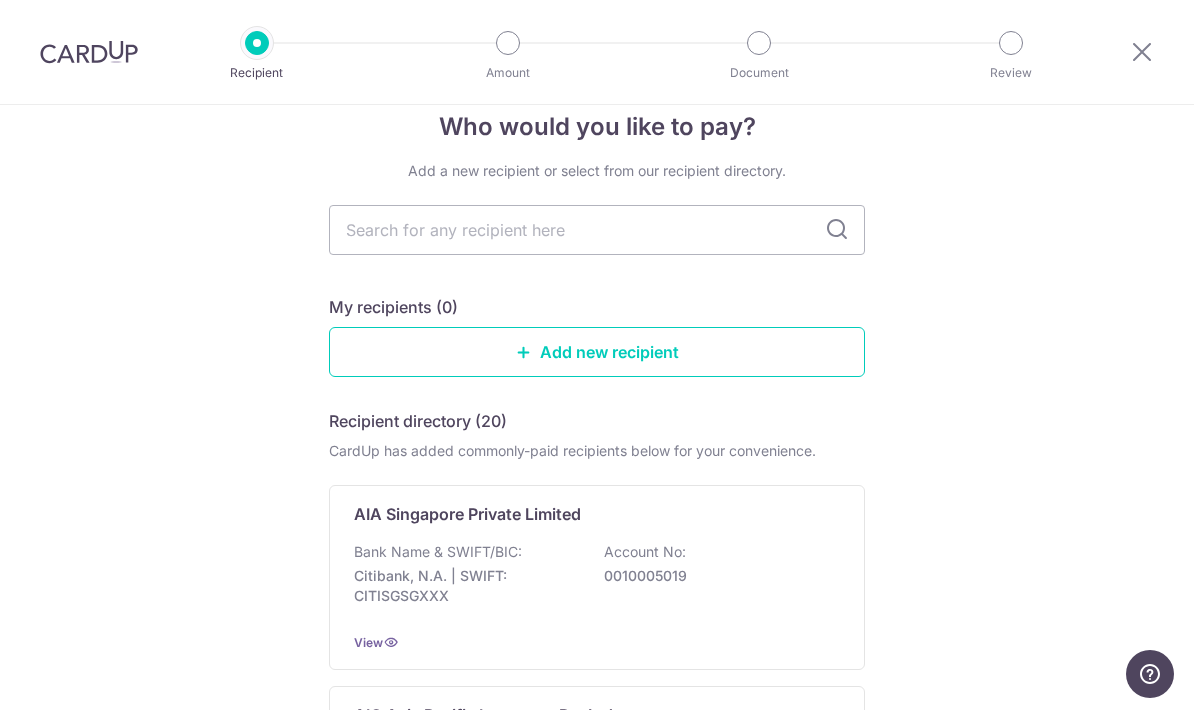 click at bounding box center [597, 230] 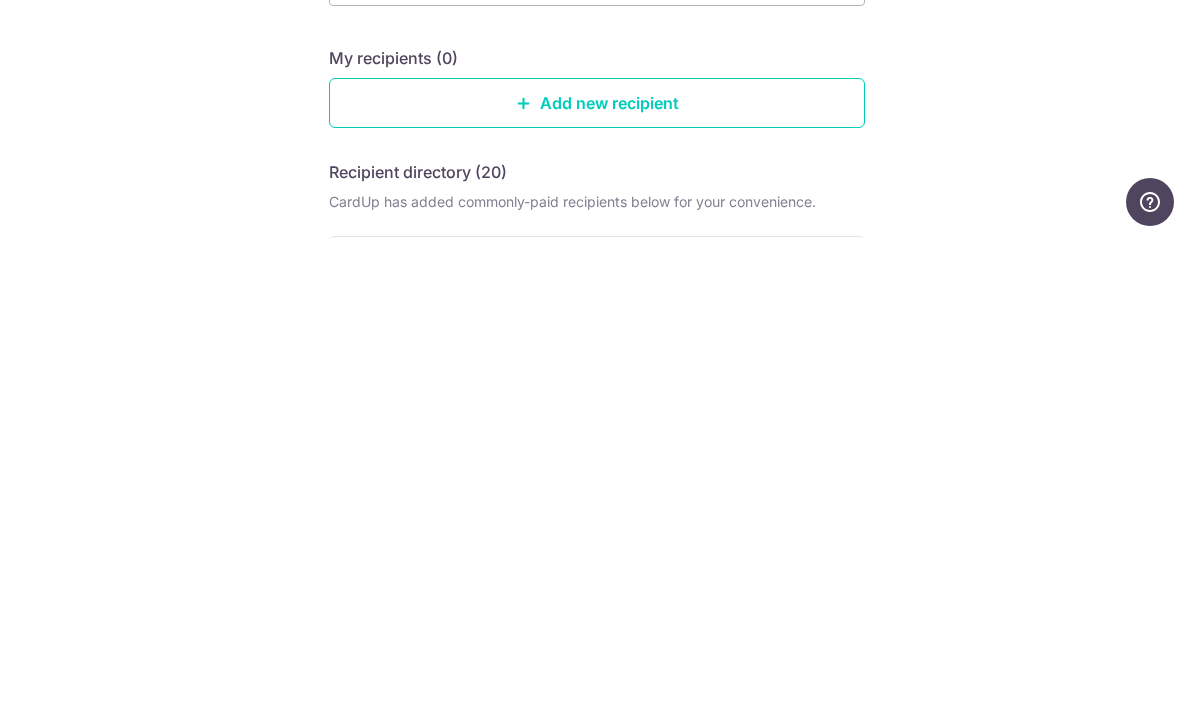 scroll, scrollTop: 12, scrollLeft: 0, axis: vertical 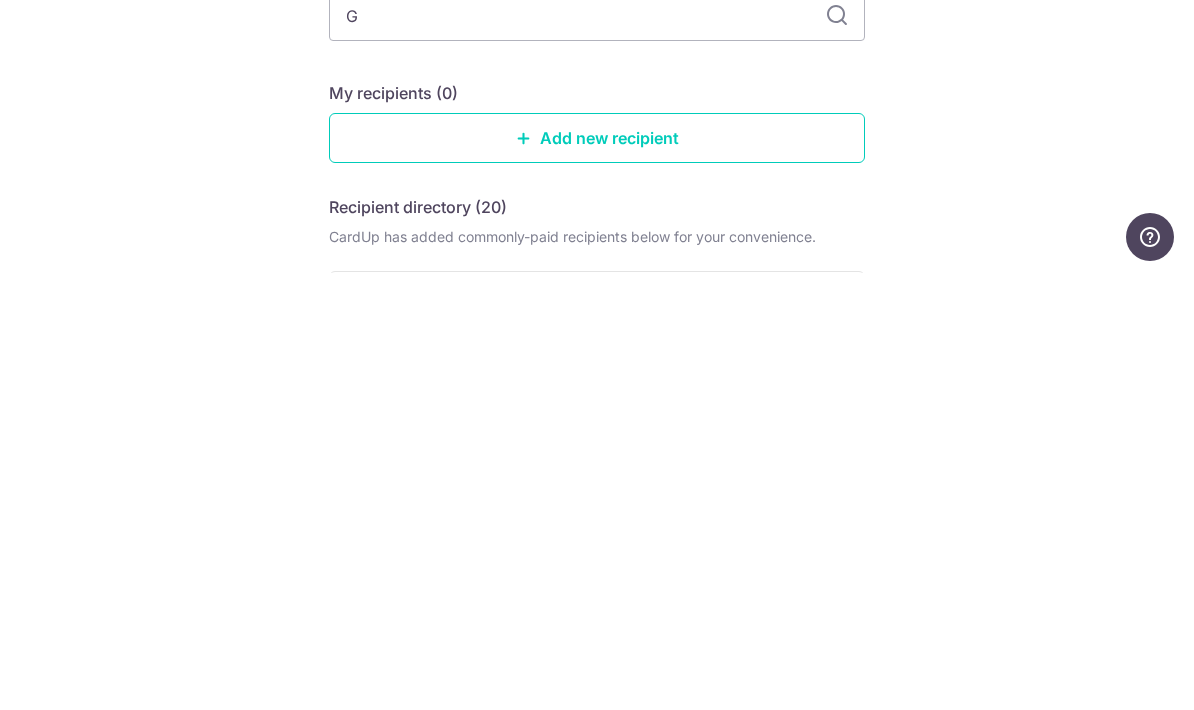type on "Ge" 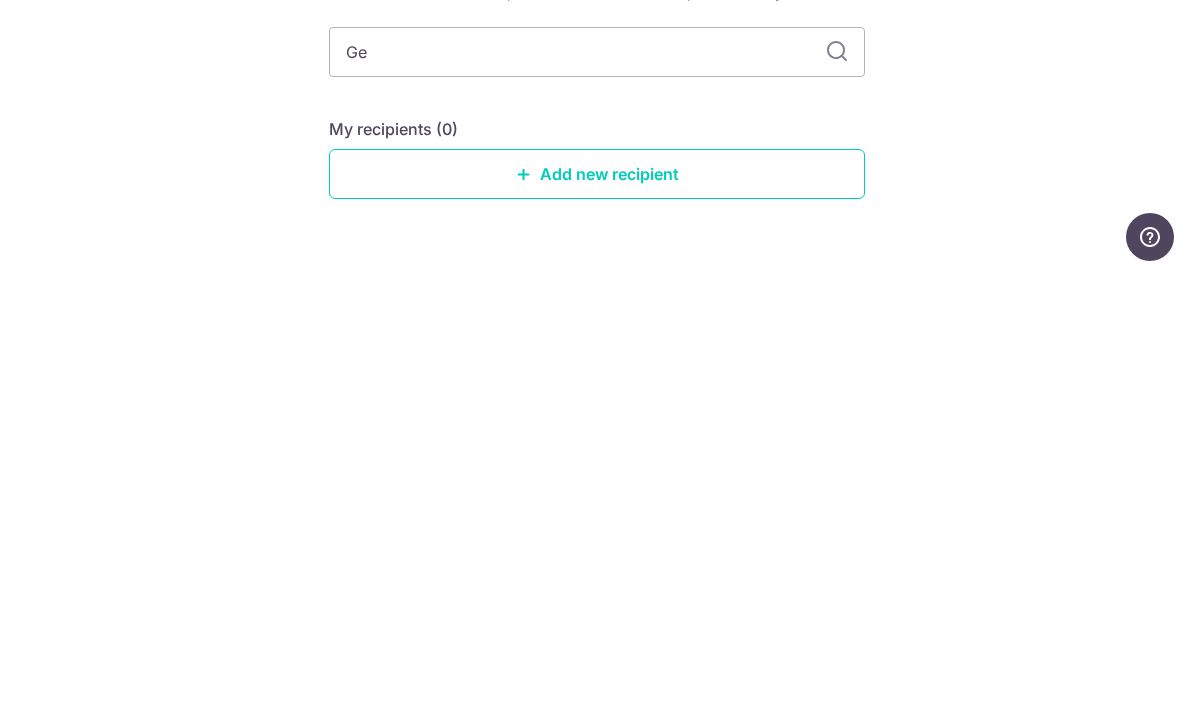 scroll, scrollTop: 0, scrollLeft: 0, axis: both 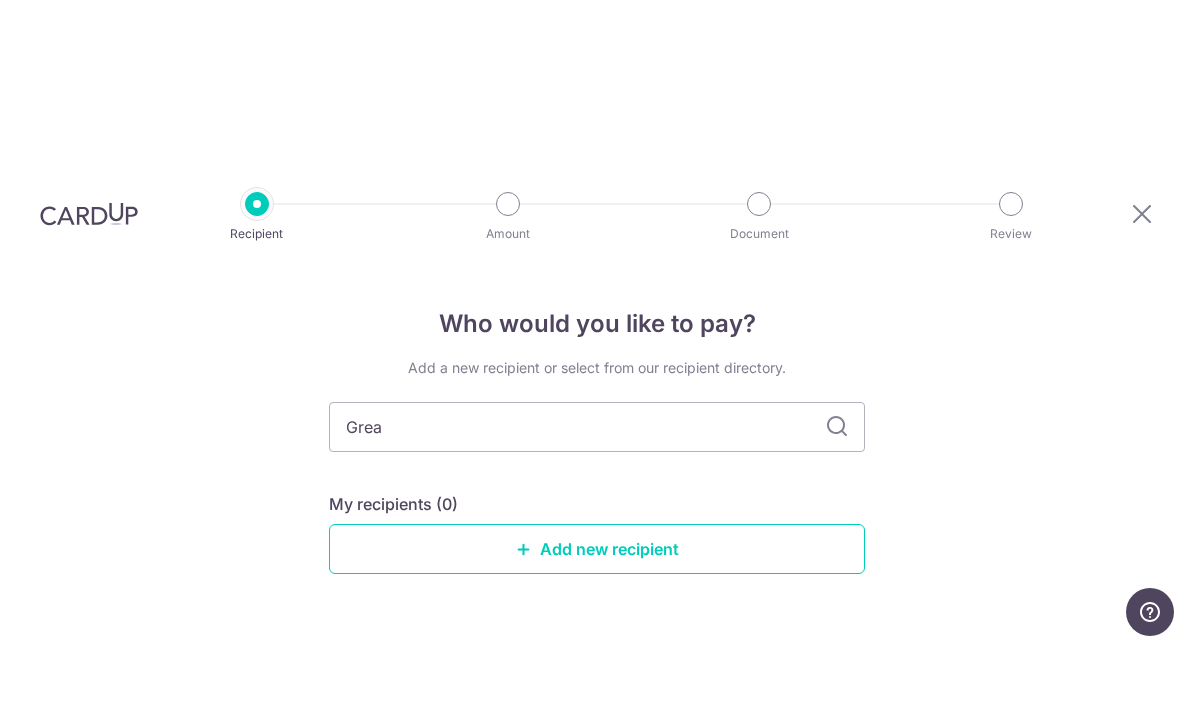 type on "Great" 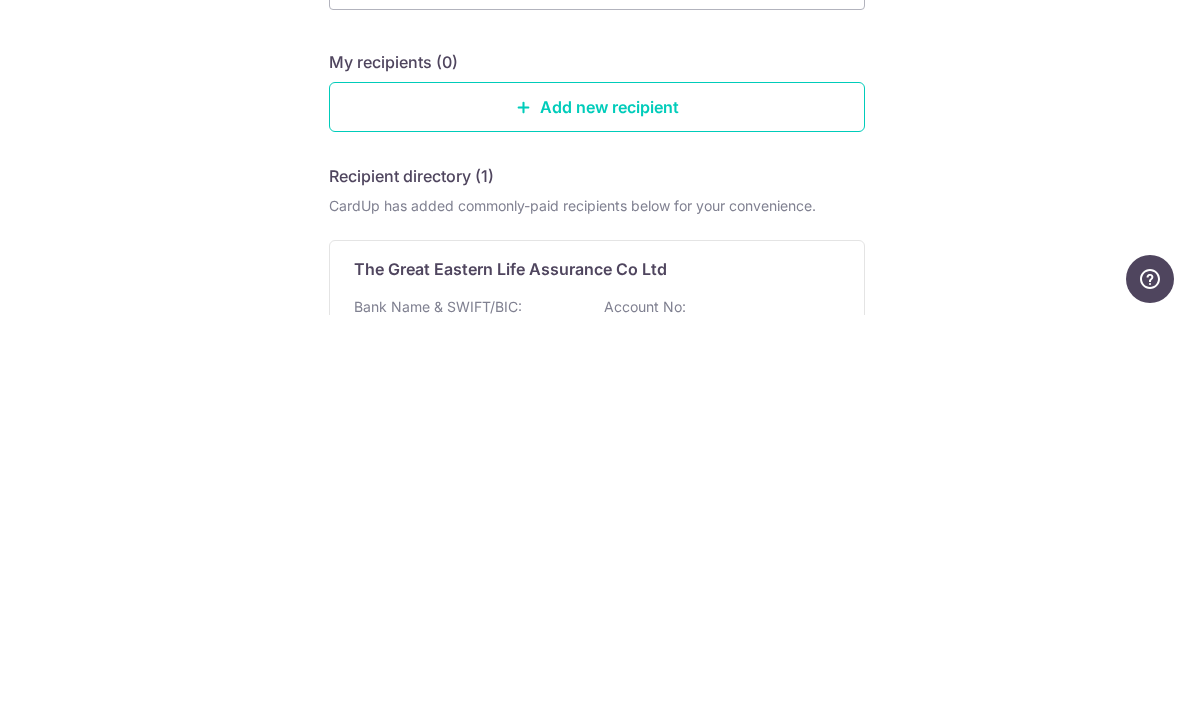 scroll, scrollTop: 108, scrollLeft: 0, axis: vertical 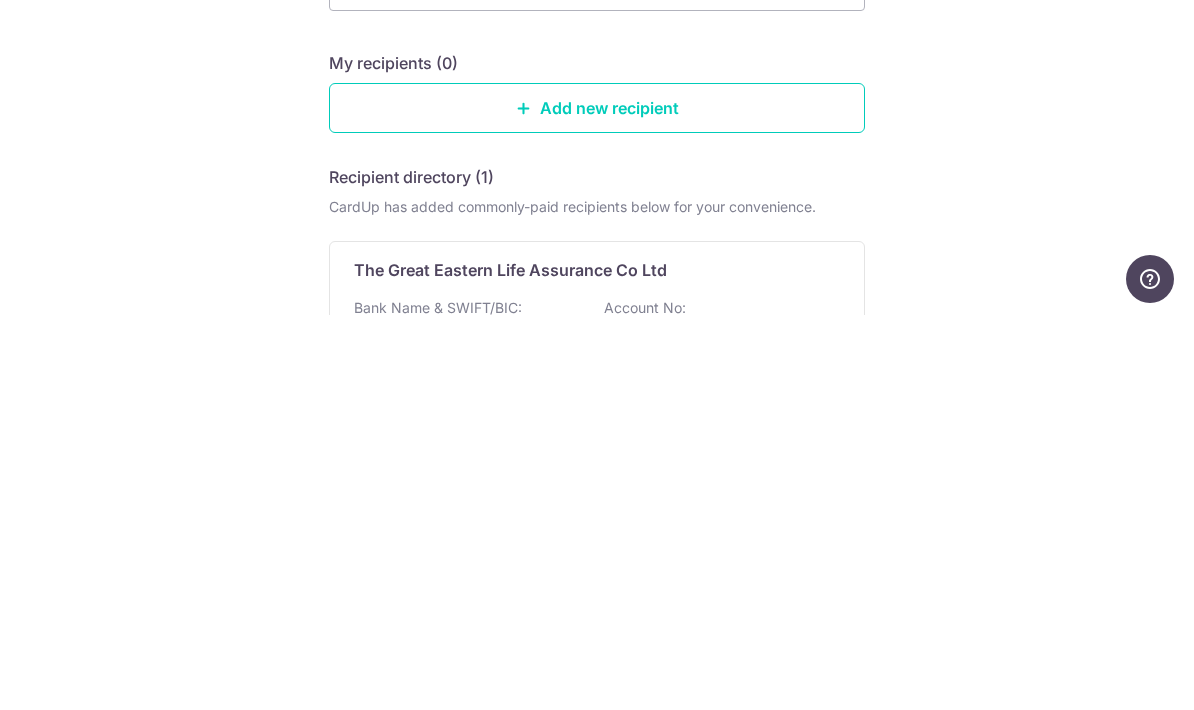 click on "The Great Eastern Life Assurance Co Ltd" at bounding box center [585, 665] 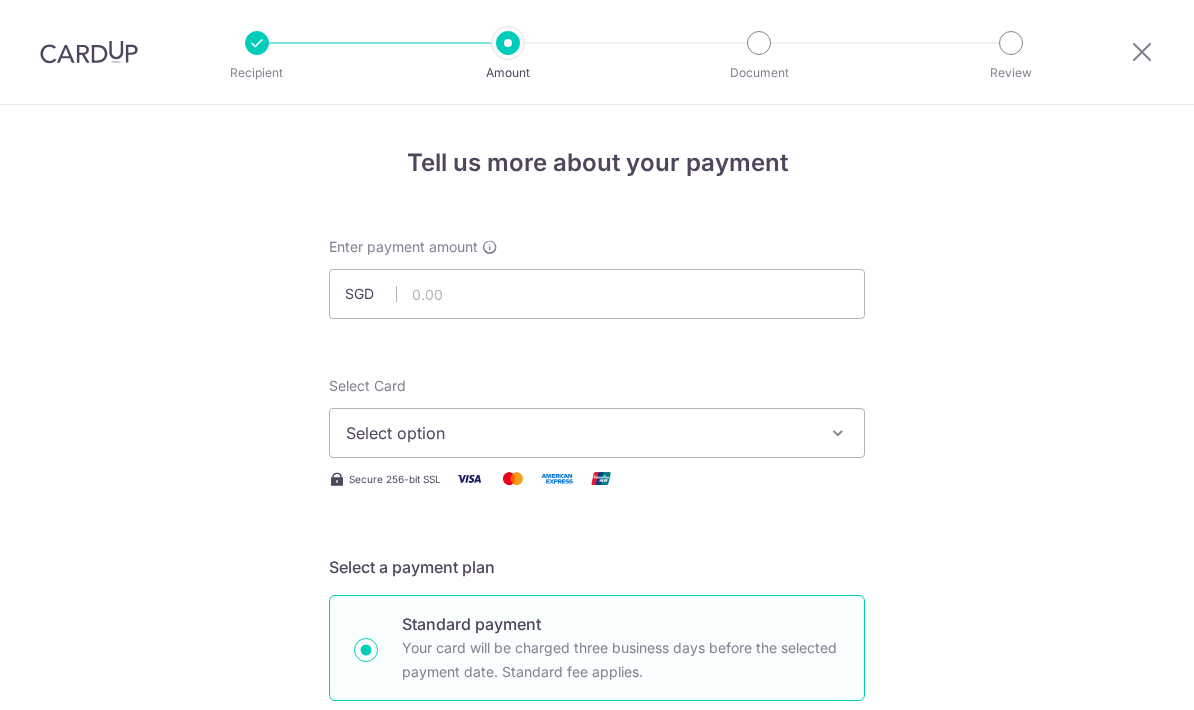 scroll, scrollTop: 0, scrollLeft: 0, axis: both 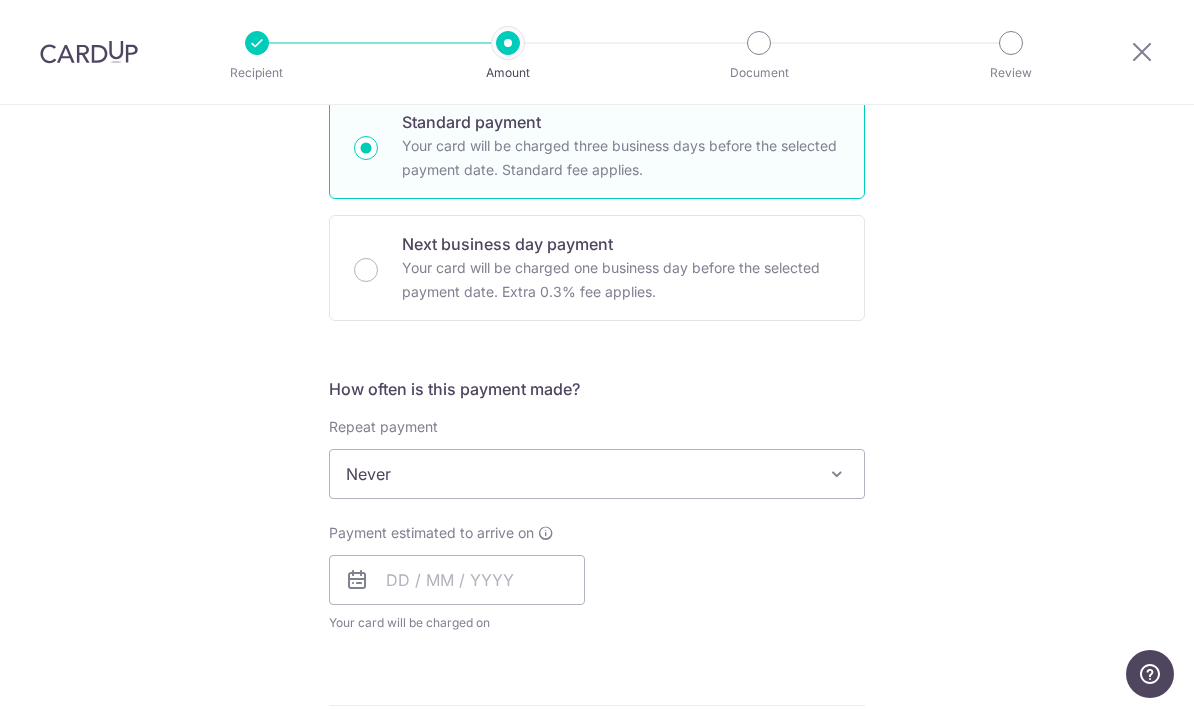click at bounding box center [837, 474] 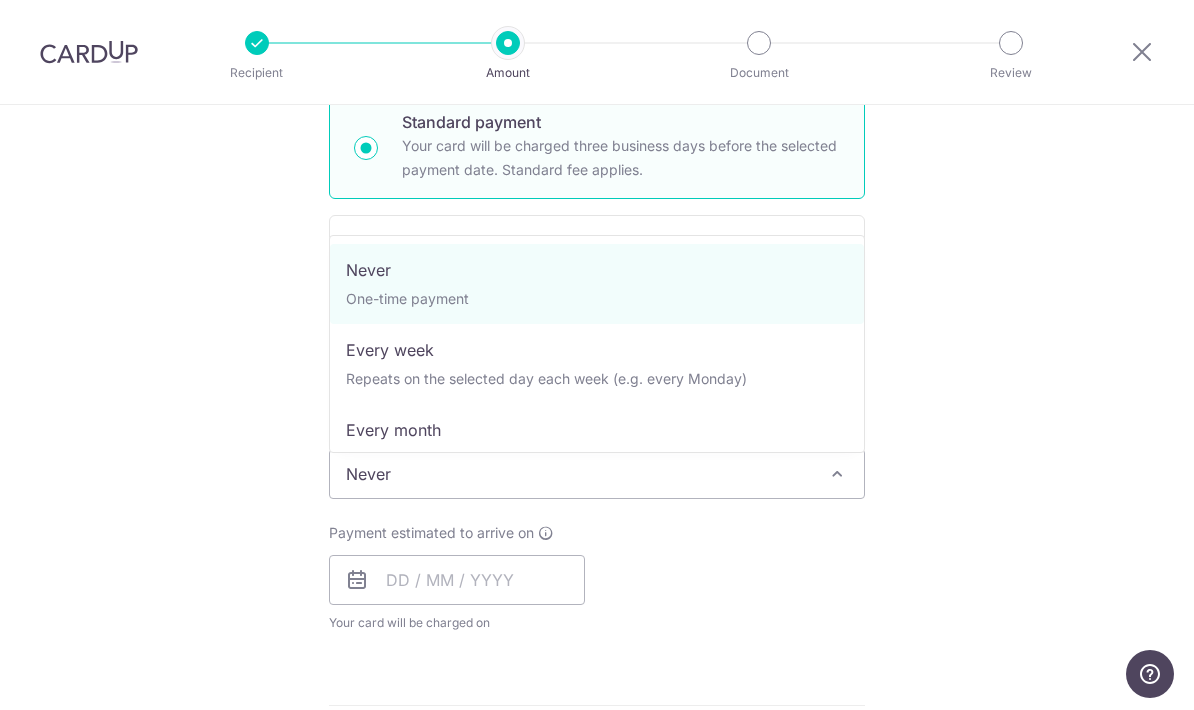 click on "Tell us more about your payment
Select option
Add credit card
Your Cards
**** [CARD_NUMBER]
**** [CARD_NUMBER]
Secure 256-bit SSL
Text
New card details
Card
Secure 256-bit SSL" at bounding box center (597, 507) 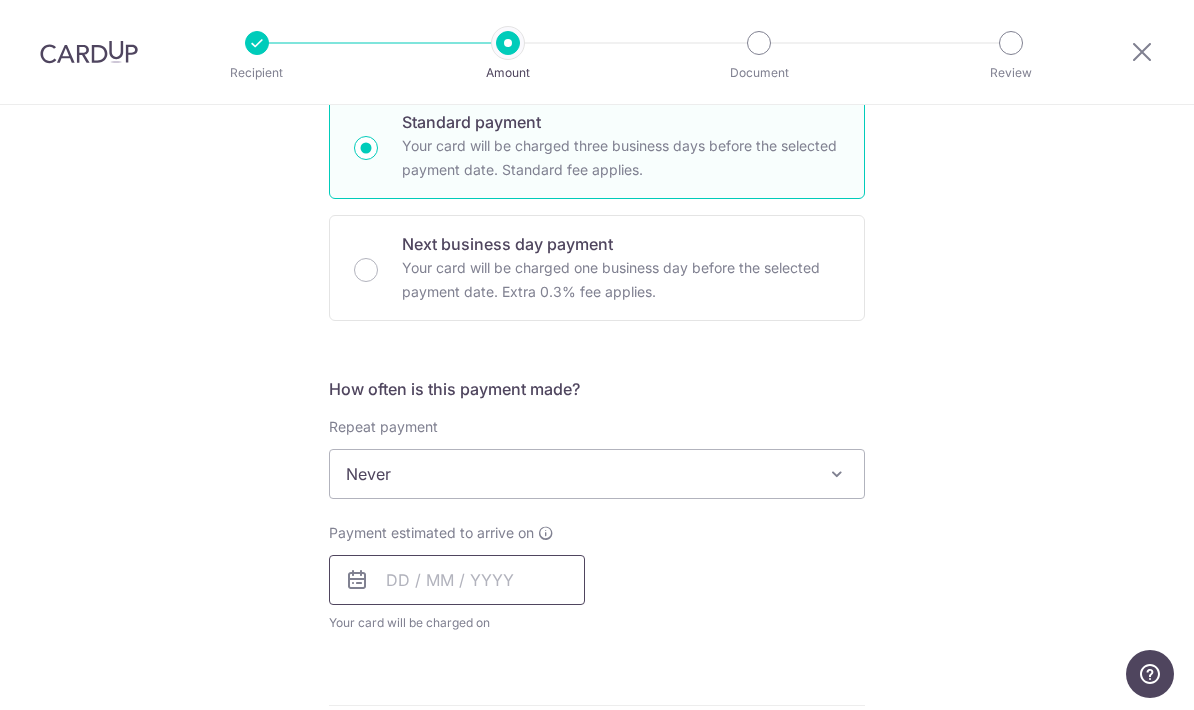 click at bounding box center [457, 580] 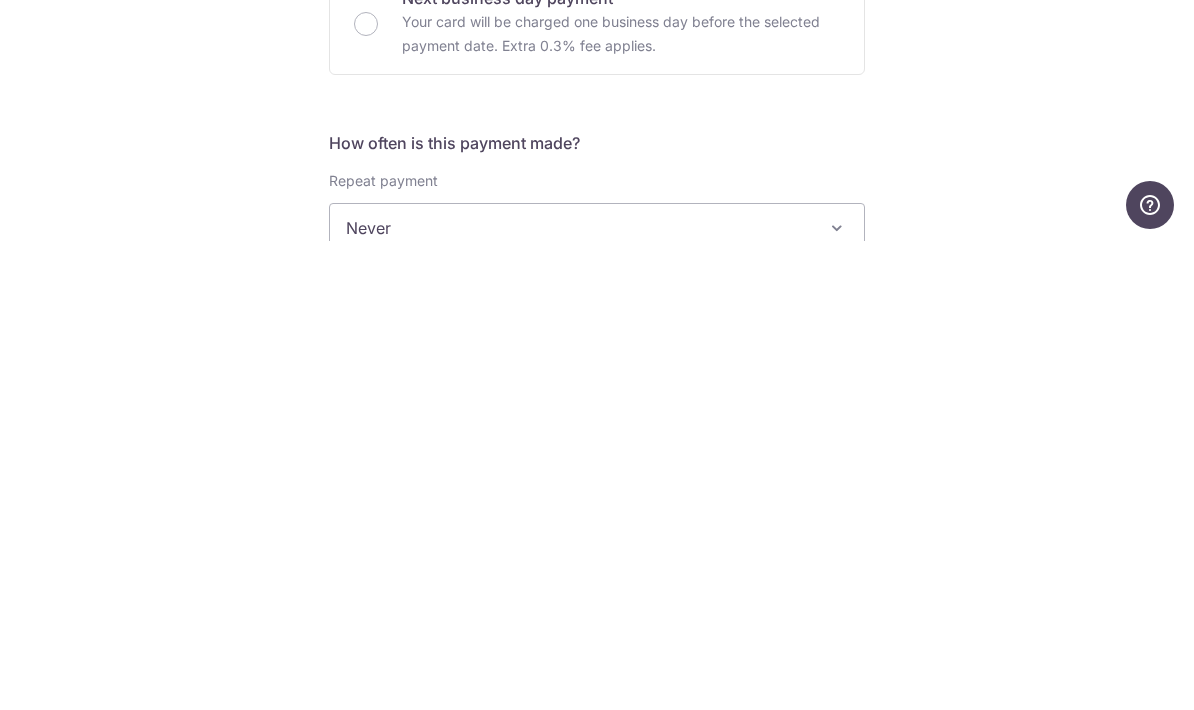 scroll, scrollTop: 80, scrollLeft: 0, axis: vertical 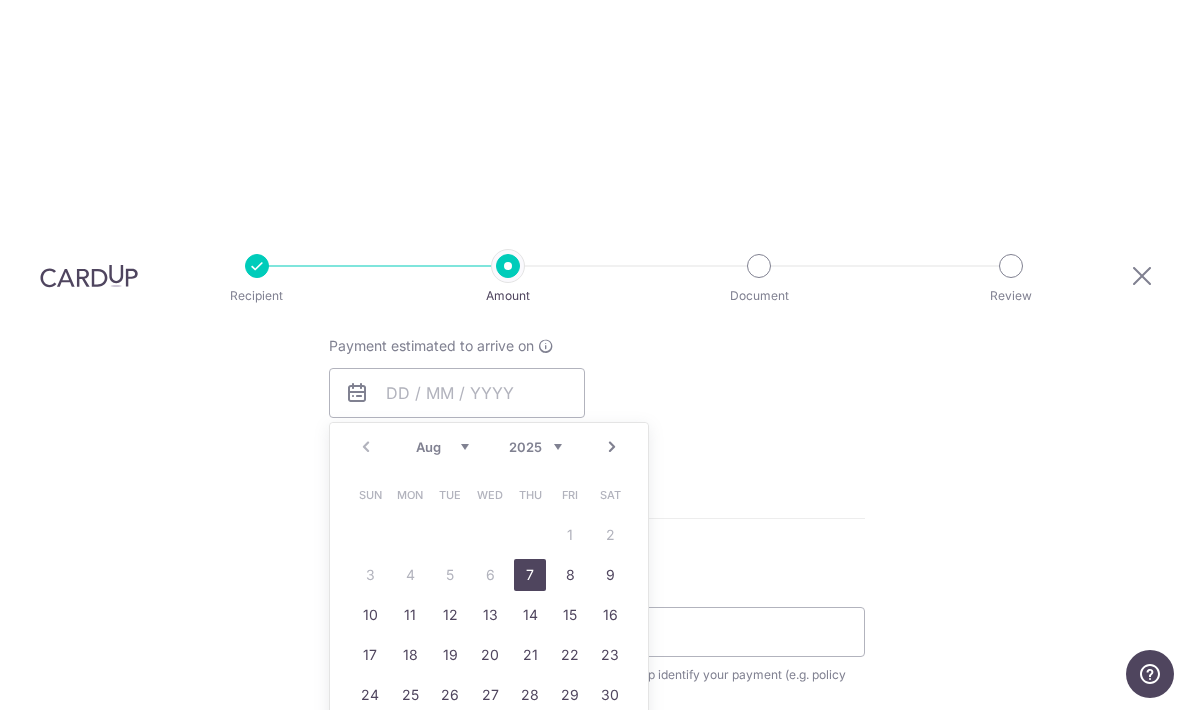 click on "Tell us more about your payment
Select option
Add credit card
Your Cards
**** [CARD_NUMBER]
**** [CARD_NUMBER]
Secure 256-bit SSL
Text
New card details
Card
Secure 256-bit SSL" at bounding box center [597, 320] 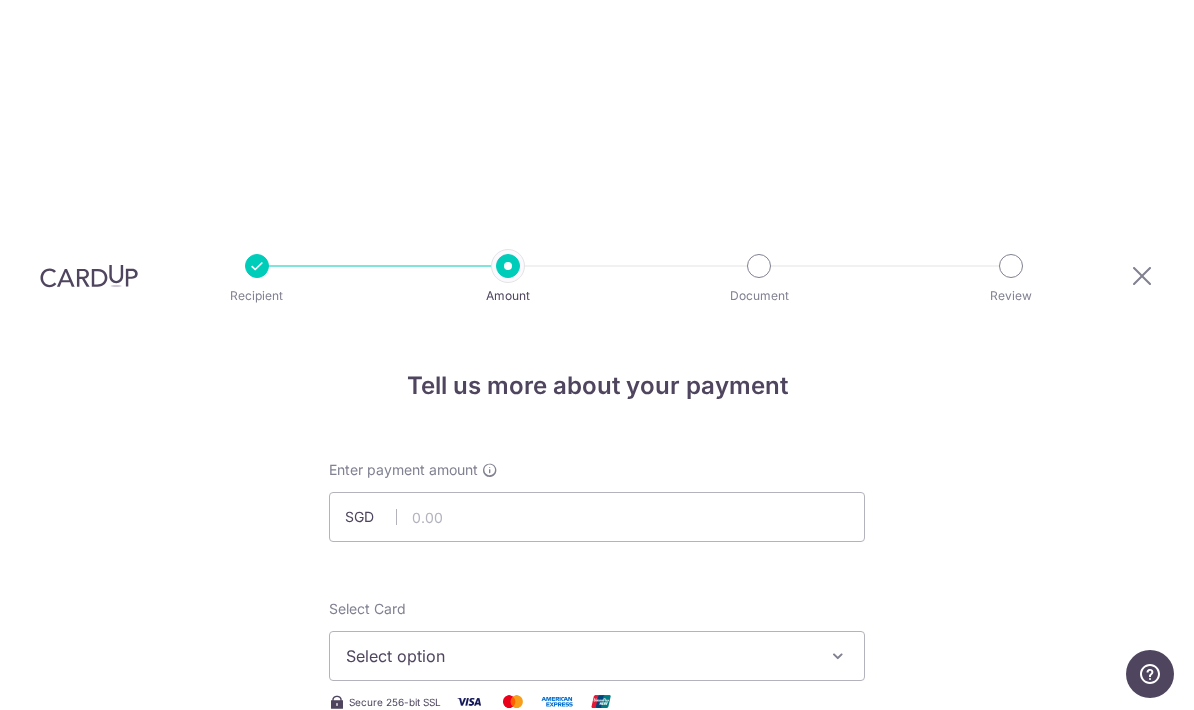 scroll, scrollTop: 0, scrollLeft: 0, axis: both 